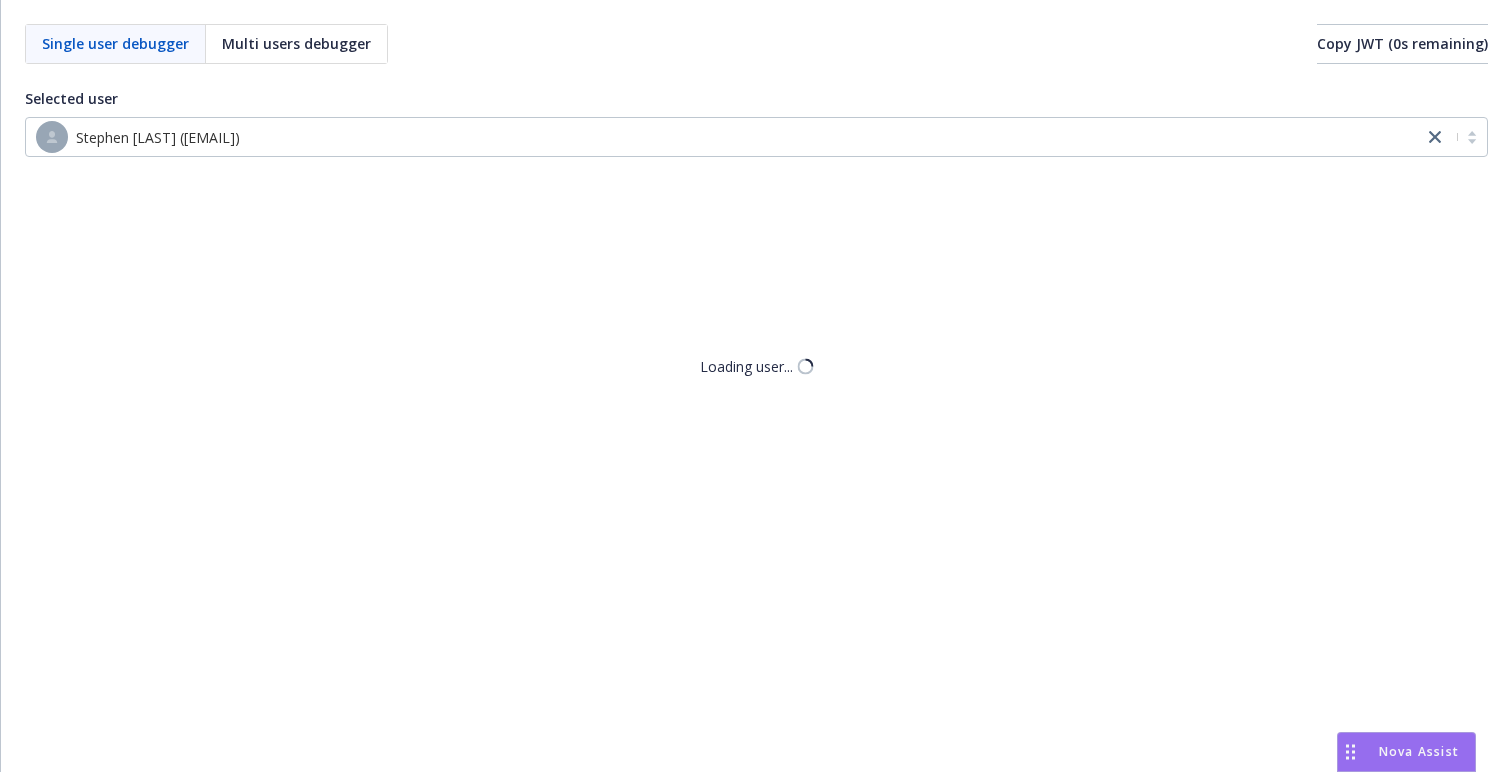 scroll, scrollTop: 0, scrollLeft: 0, axis: both 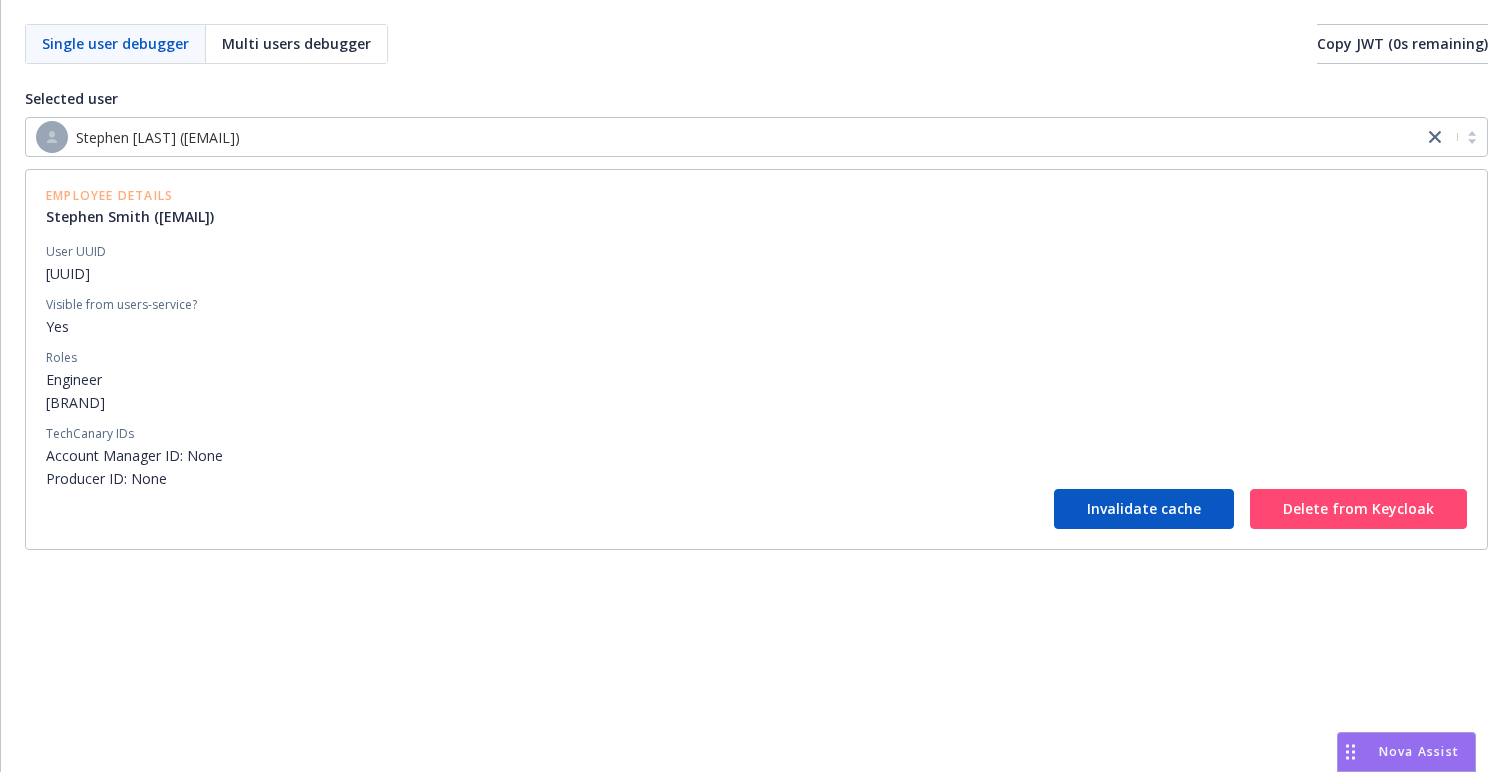 click on "Stephen [LAST] ([EMAIL])" at bounding box center [158, 137] 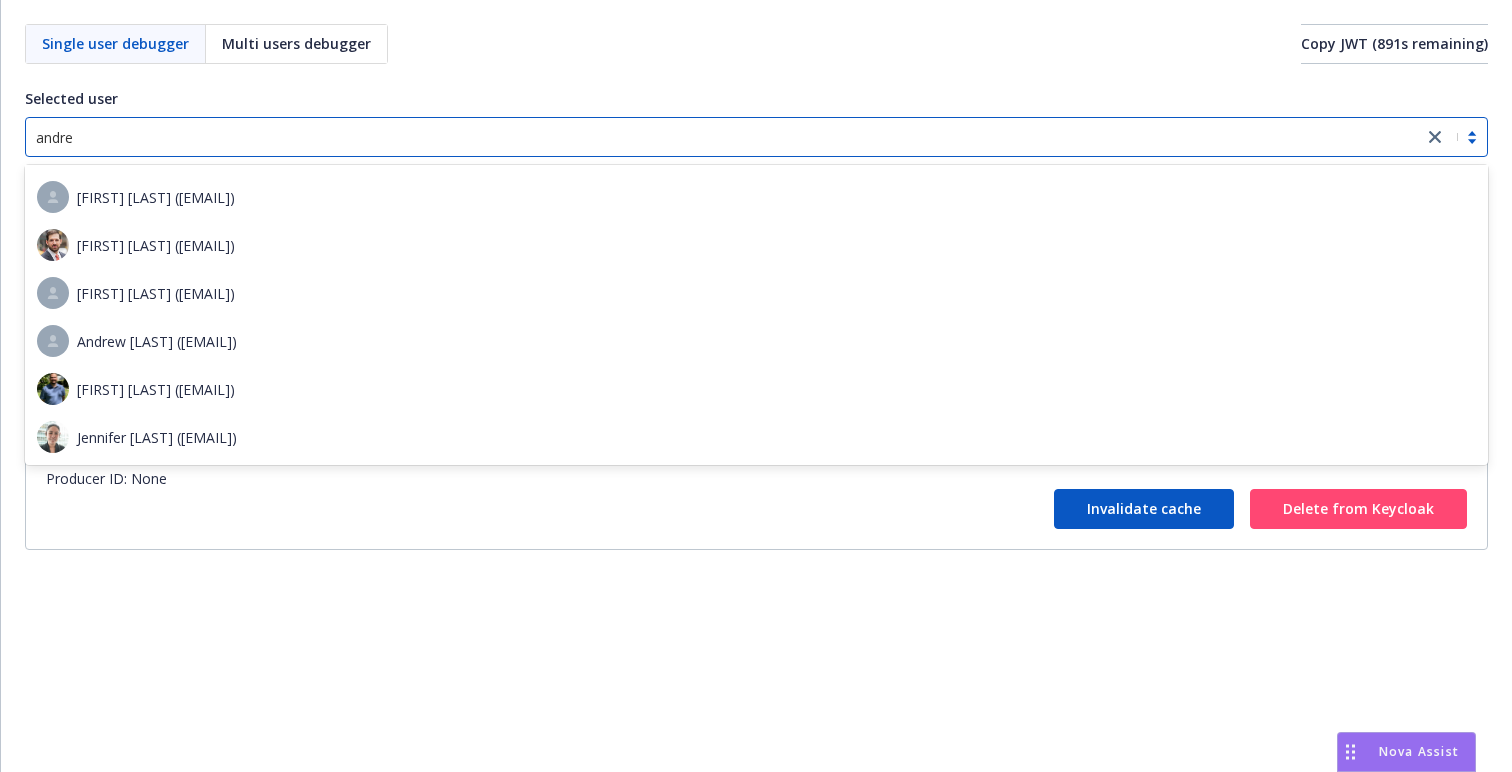 type on "[FIRST]" 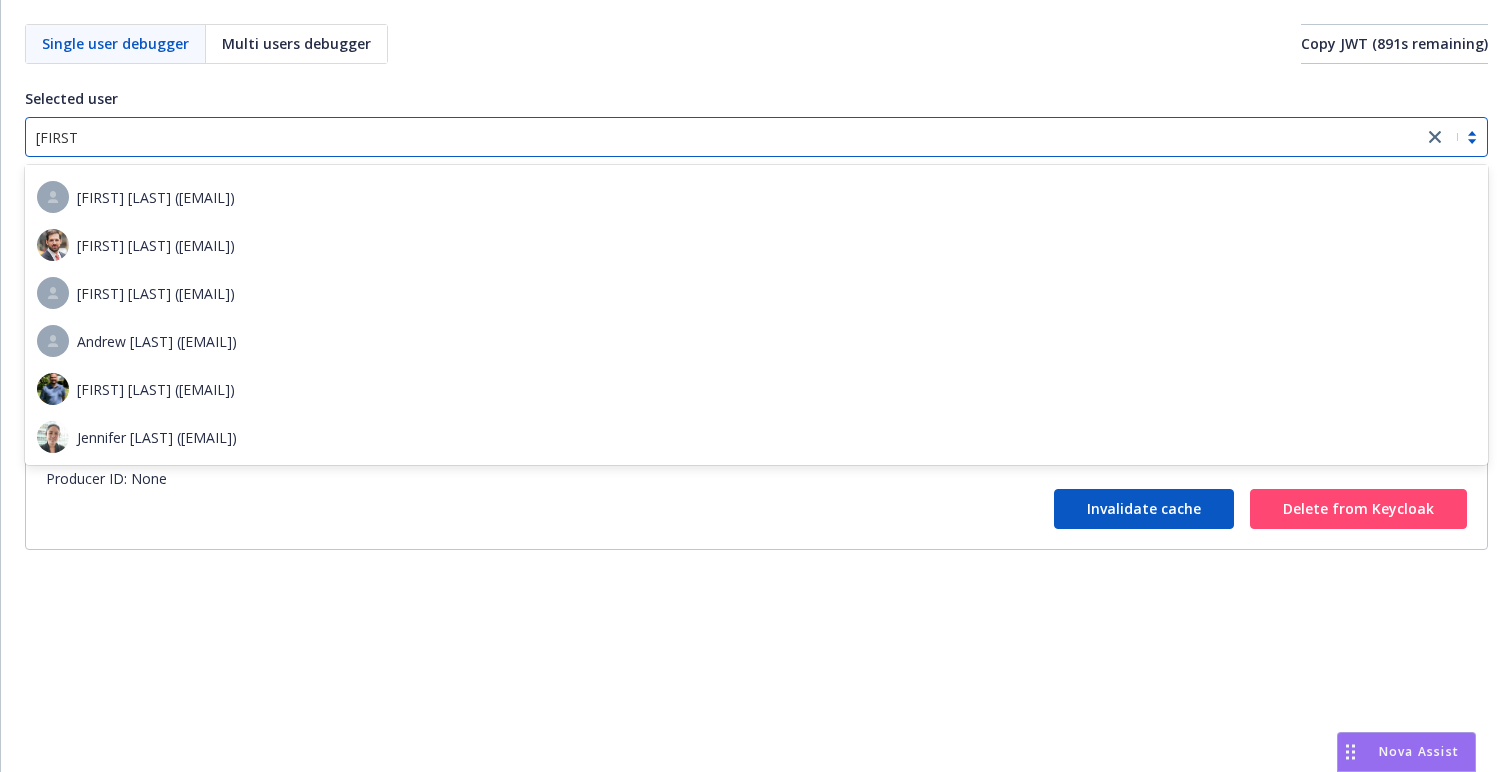 scroll, scrollTop: 188, scrollLeft: 0, axis: vertical 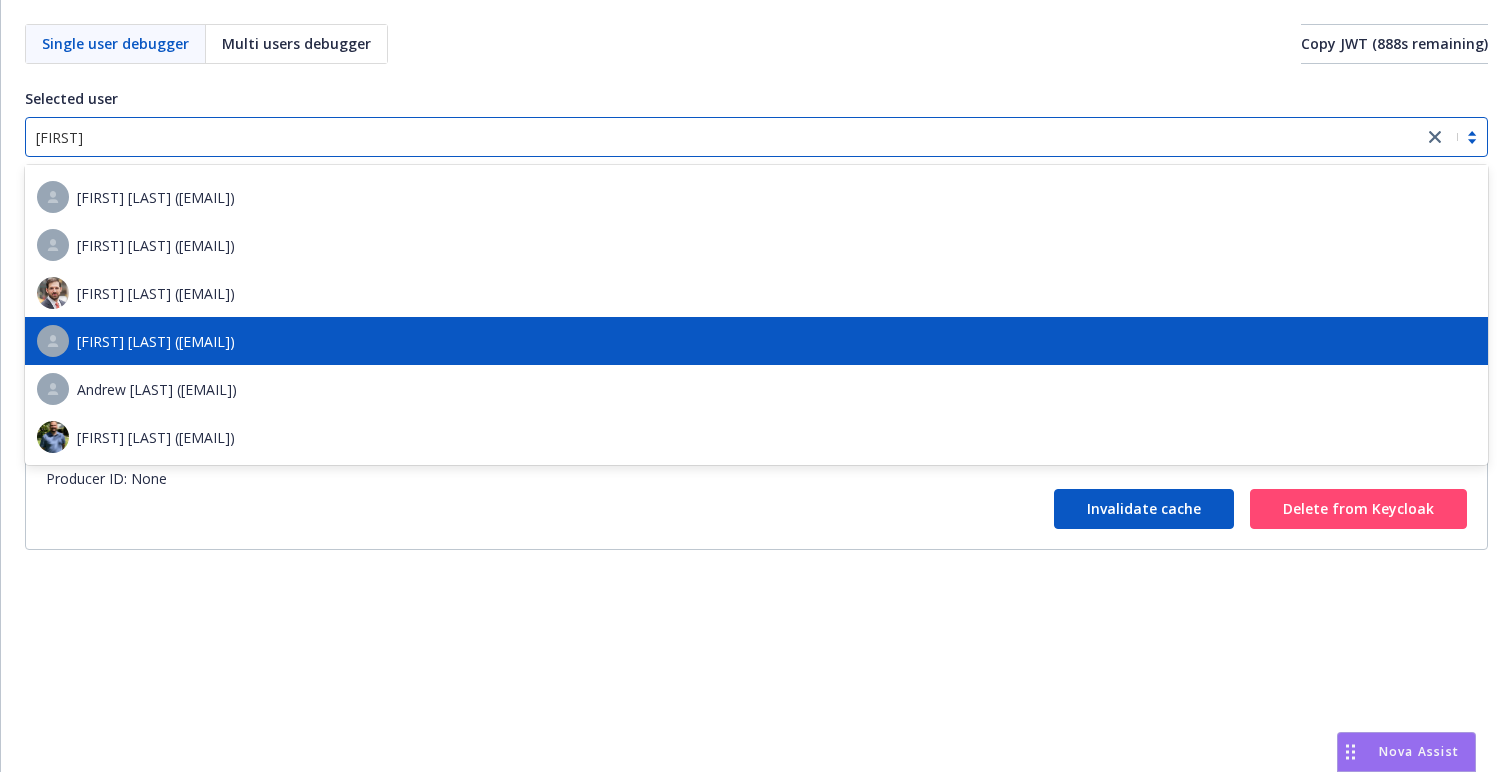click on "[FIRST] [LAST] ([EMAIL])" at bounding box center (156, 341) 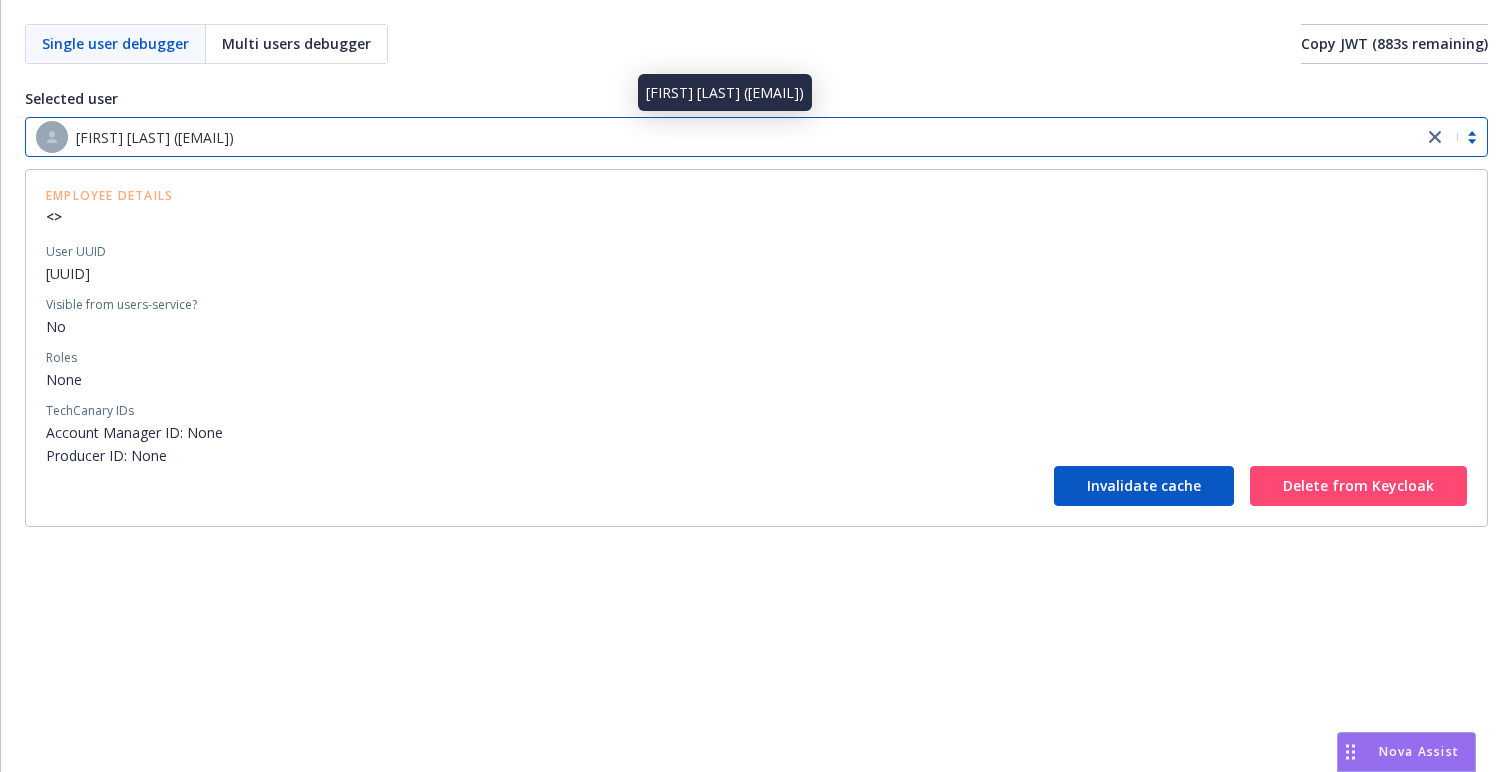 click on "[FIRST] [LAST] ([EMAIL])" at bounding box center [155, 137] 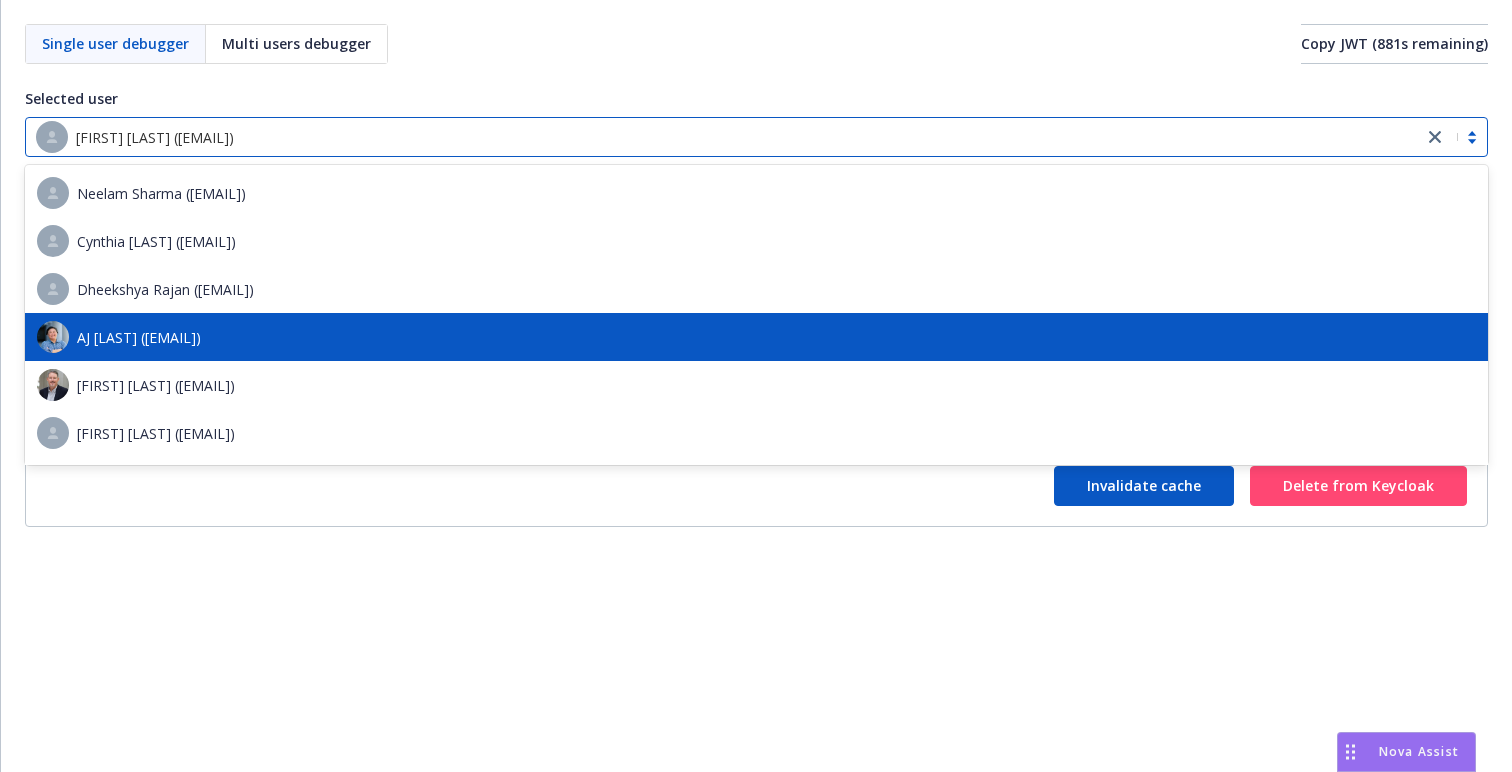 click on "[FIRST] [LAST] ([EMAIL]@newfront.com)" at bounding box center (139, 337) 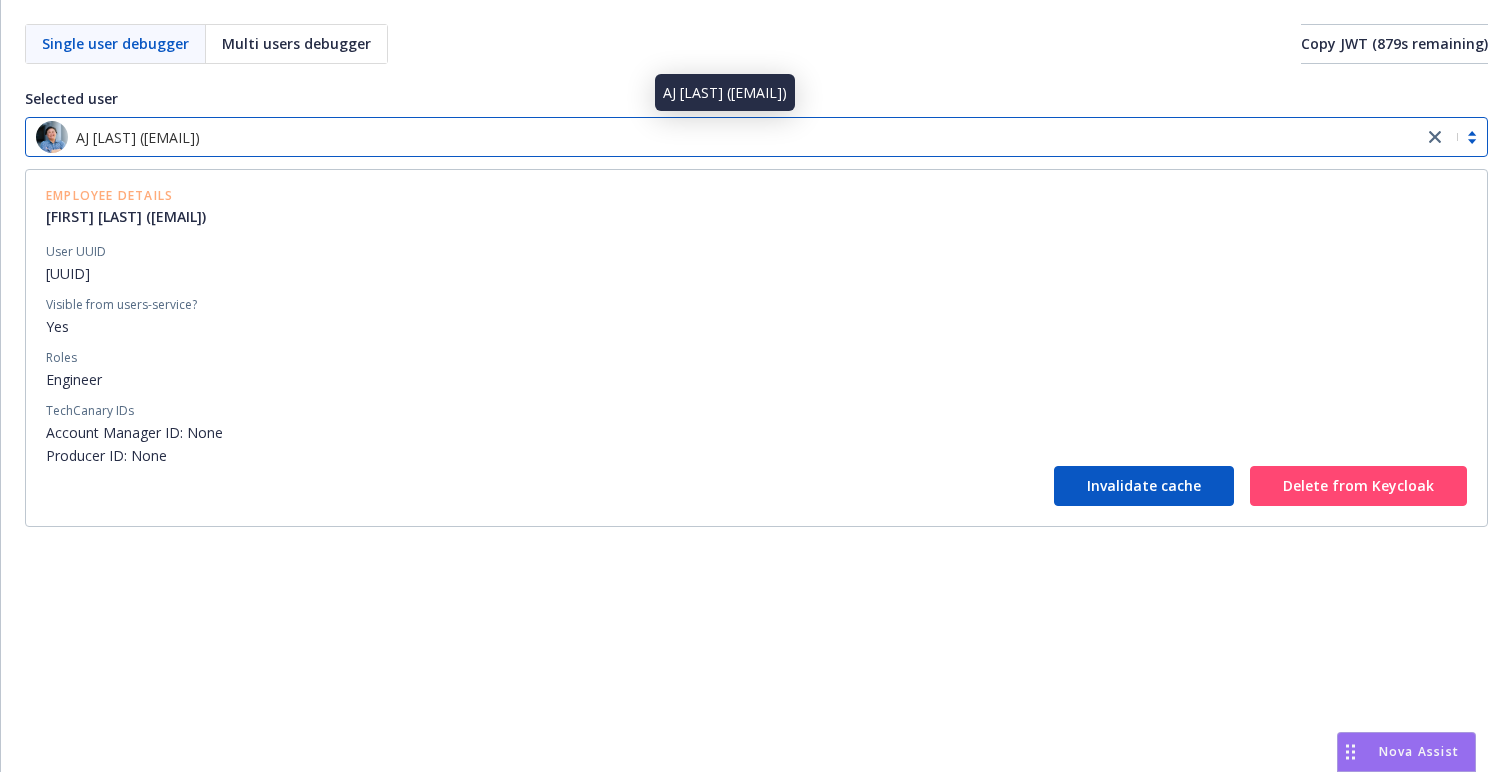 click on "[FIRST] [LAST] ([EMAIL]@newfront.com)" at bounding box center (138, 137) 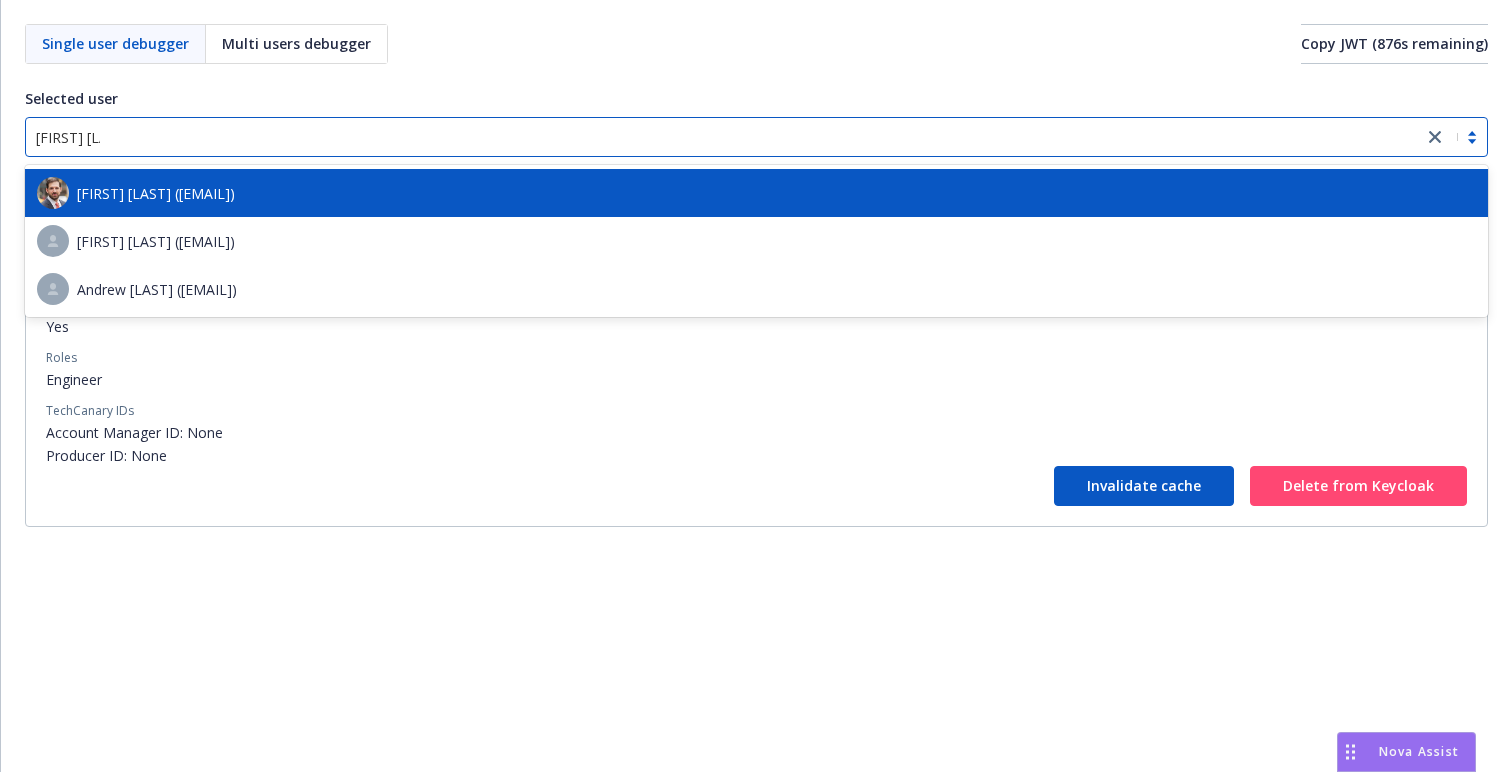 type on "andrew pham" 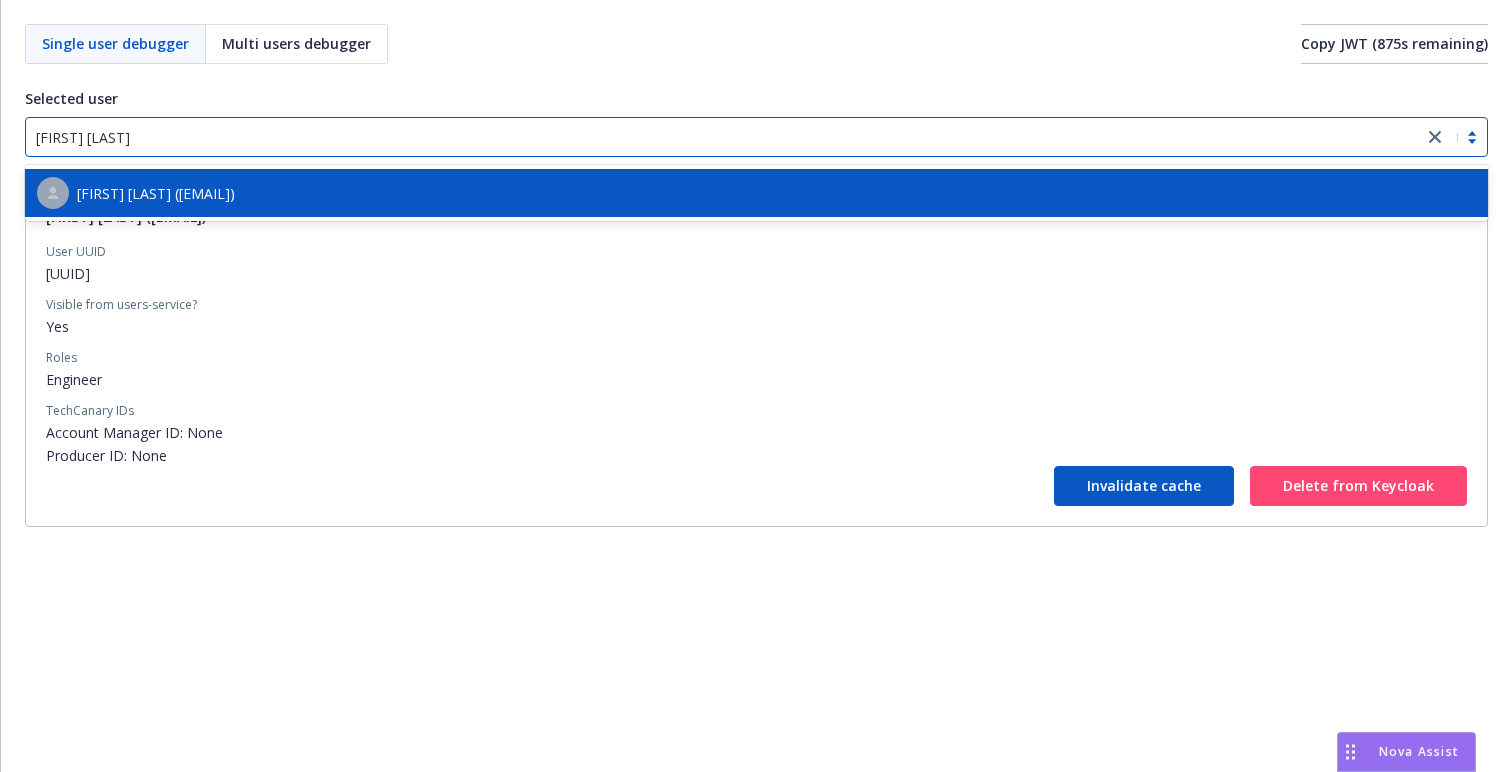 click on "[FIRST] [LAST] ([EMAIL])" at bounding box center (156, 193) 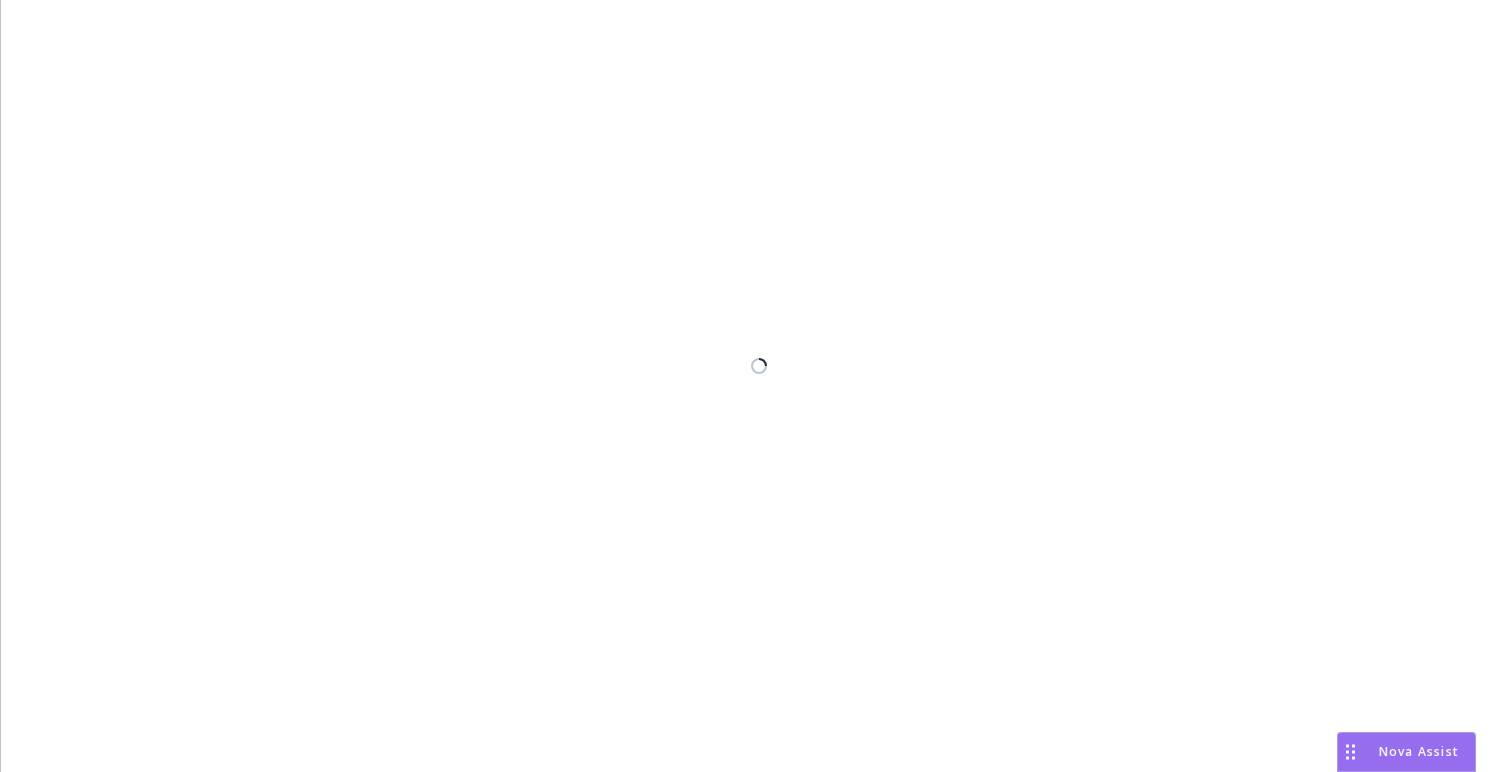scroll, scrollTop: 0, scrollLeft: 0, axis: both 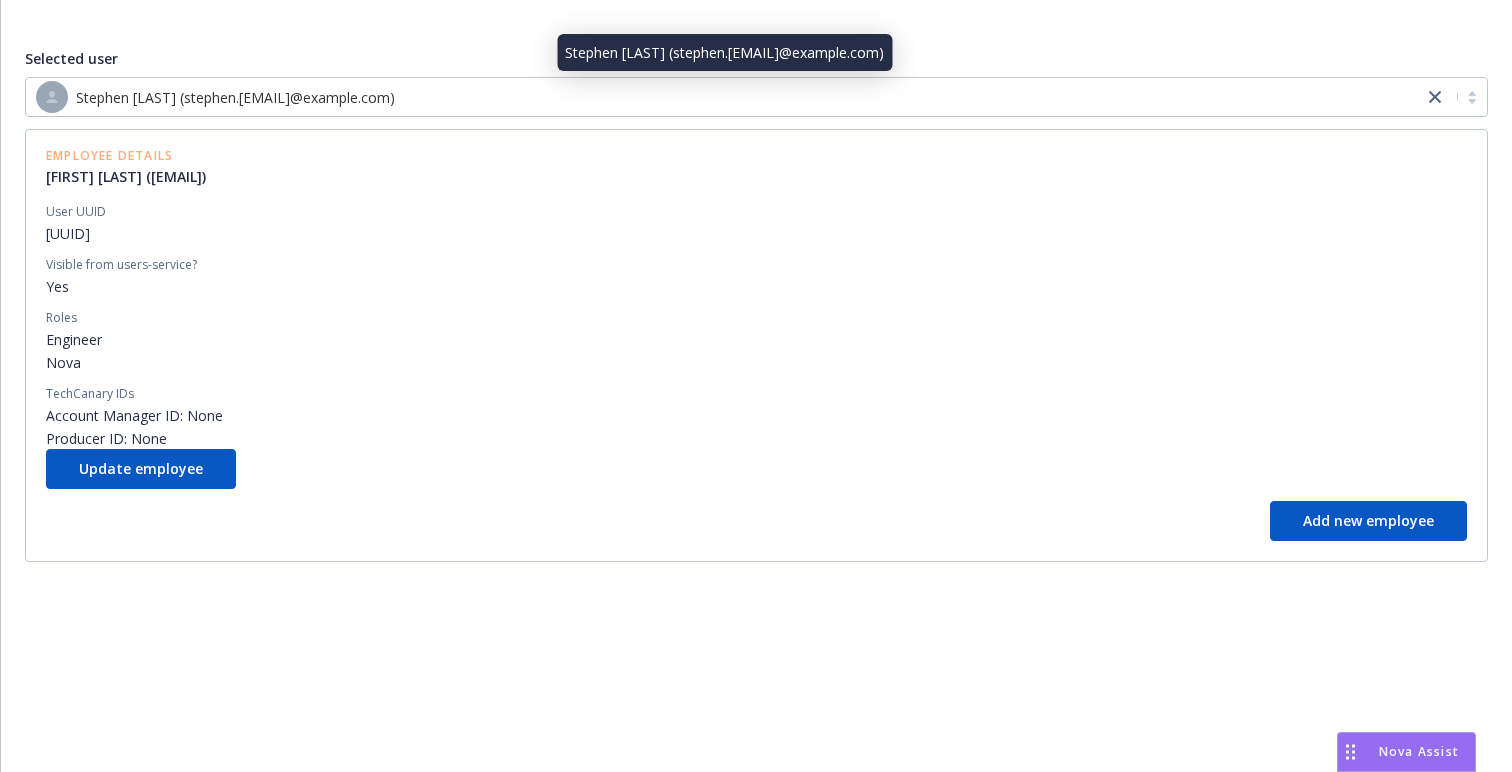 click on "Stephen [LAST] (stephen.[EMAIL]@example.com)" at bounding box center [235, 97] 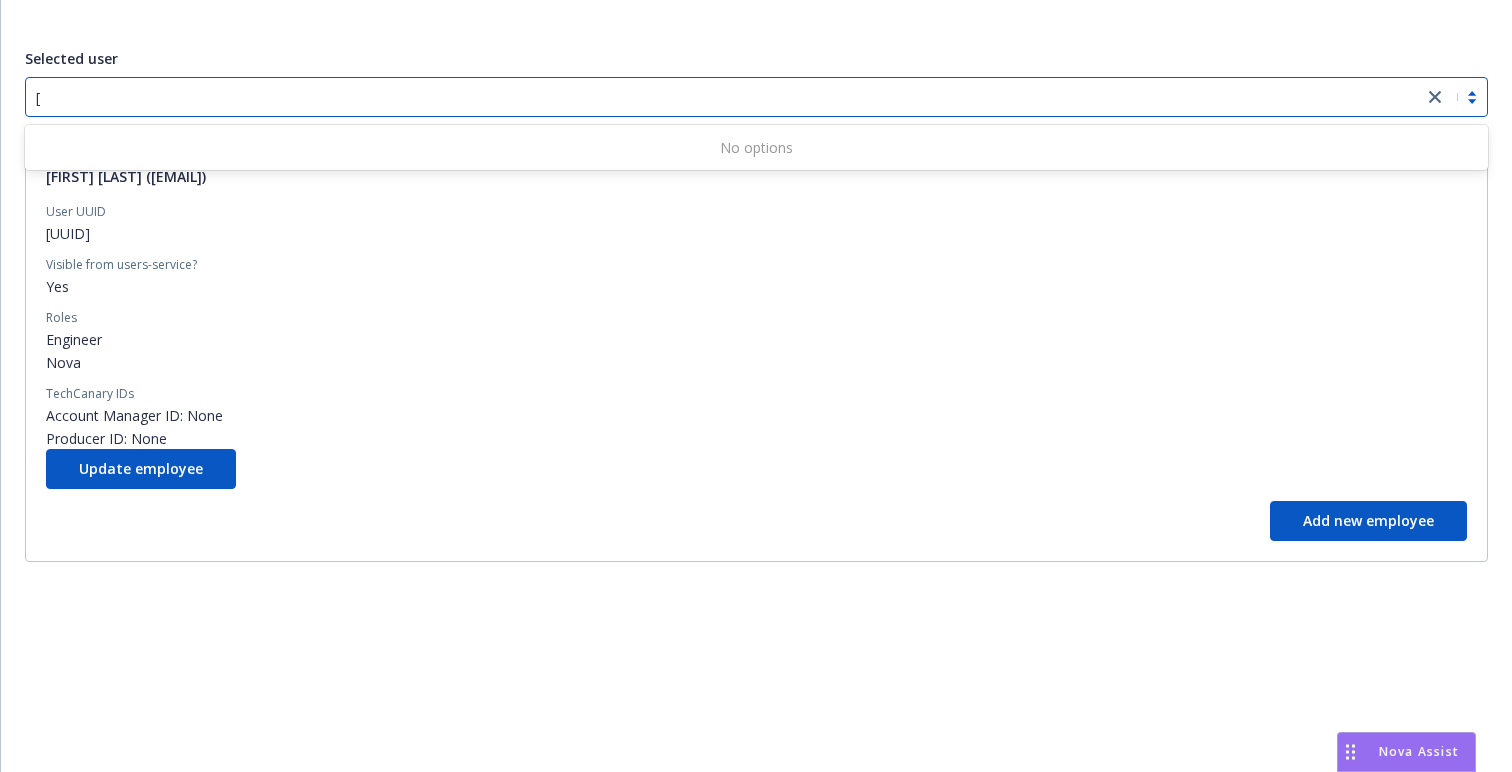 type on "[" 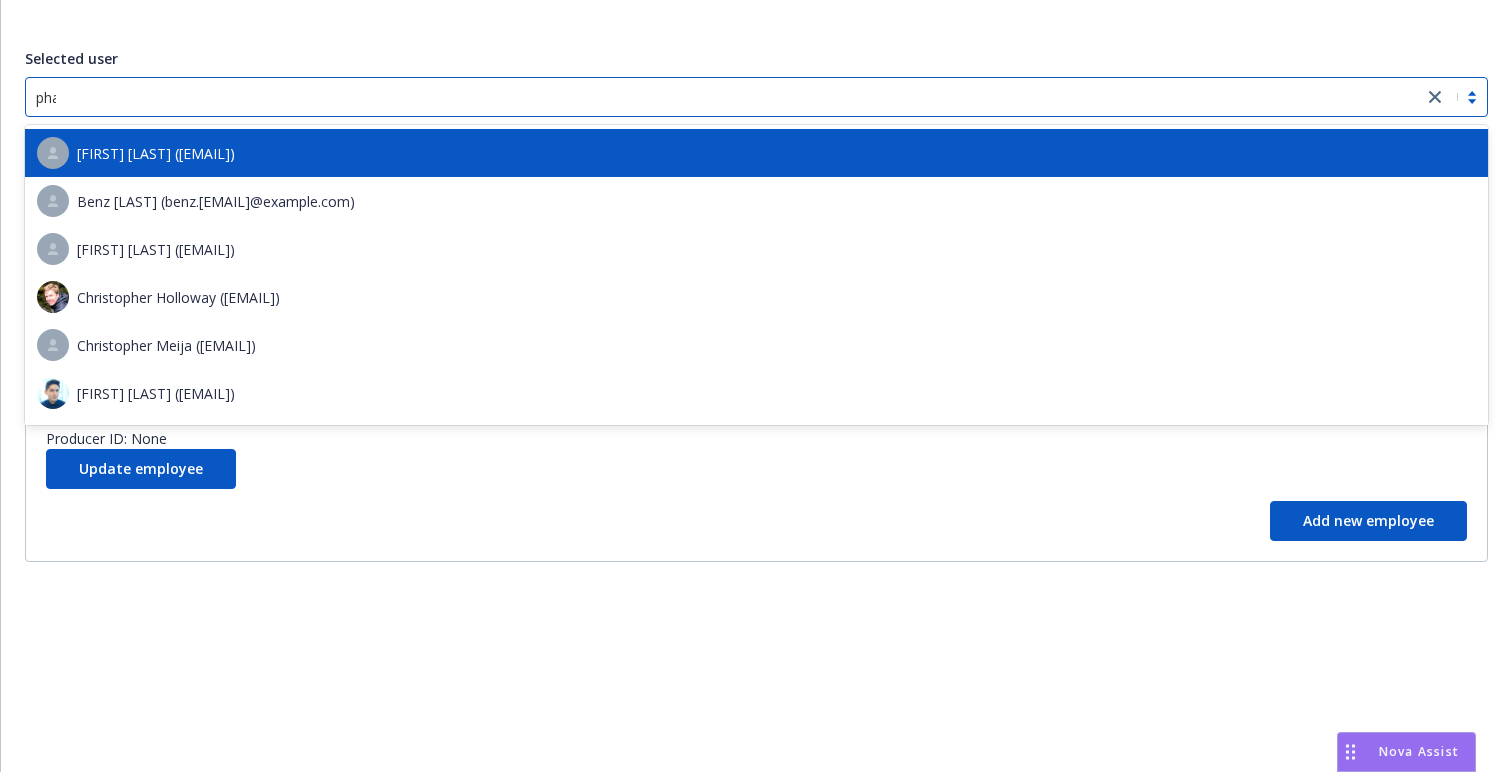 type on "pham" 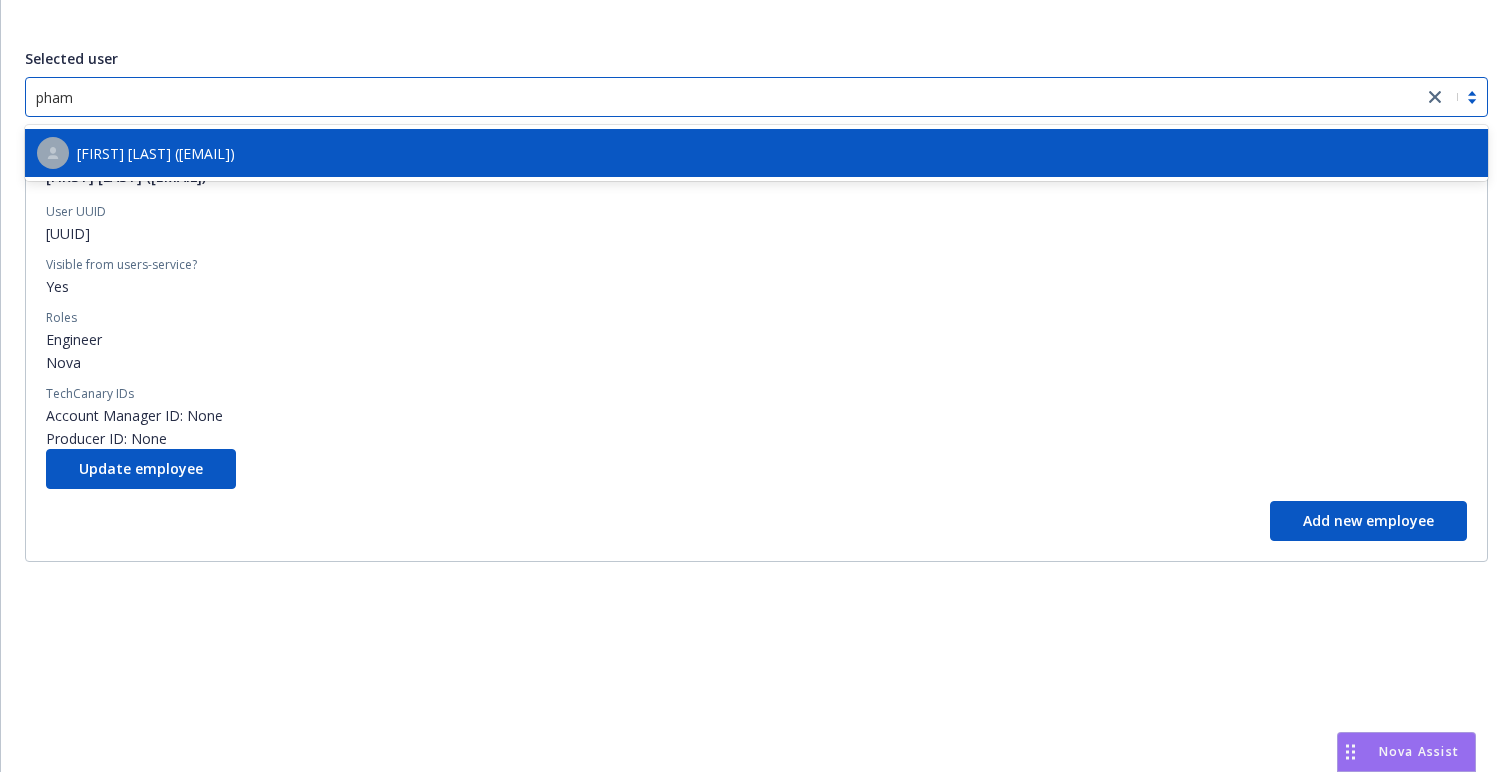 click on "[FIRST] [LAST] ([EMAIL])" at bounding box center (156, 153) 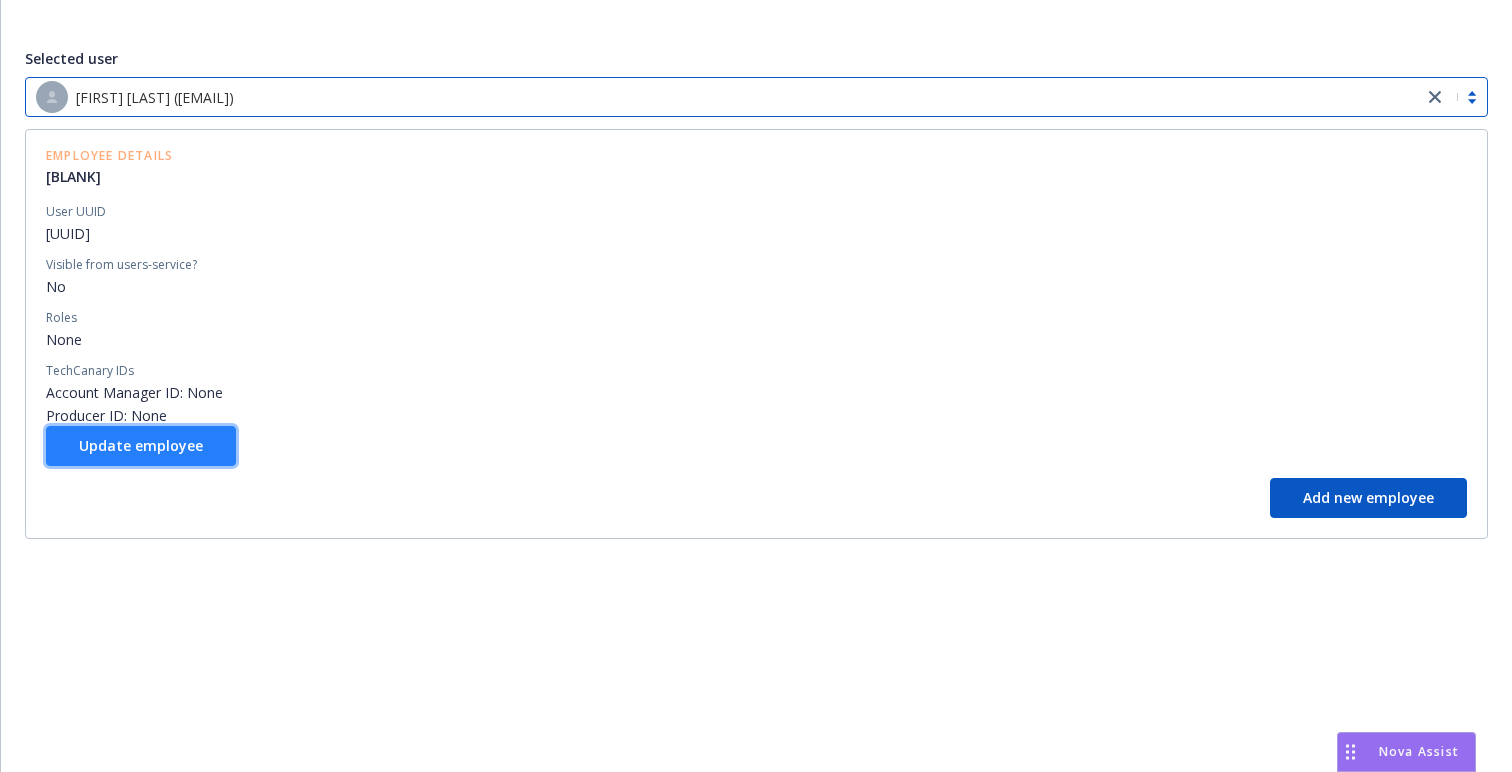 click on "Update employee" at bounding box center (141, 446) 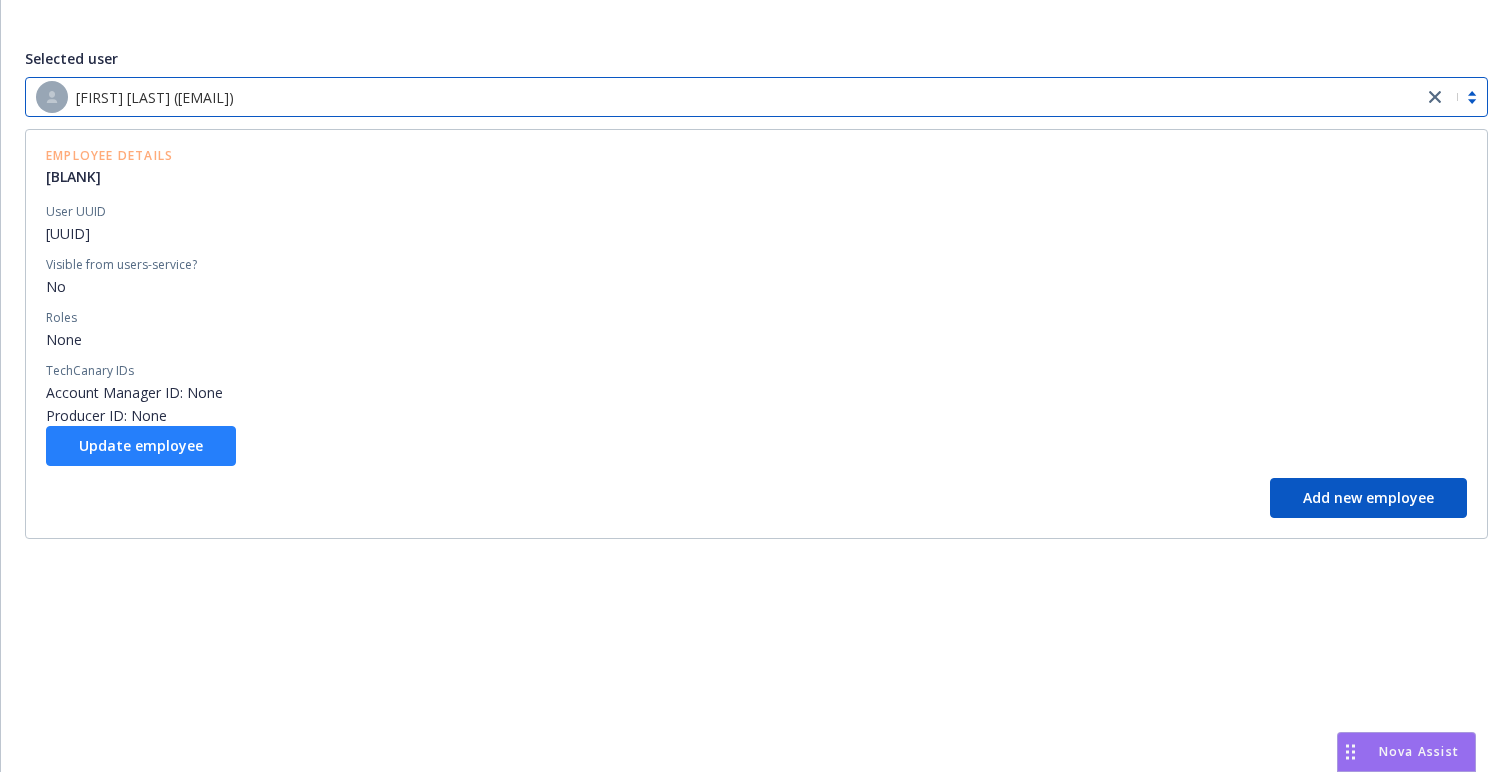 select on "operations" 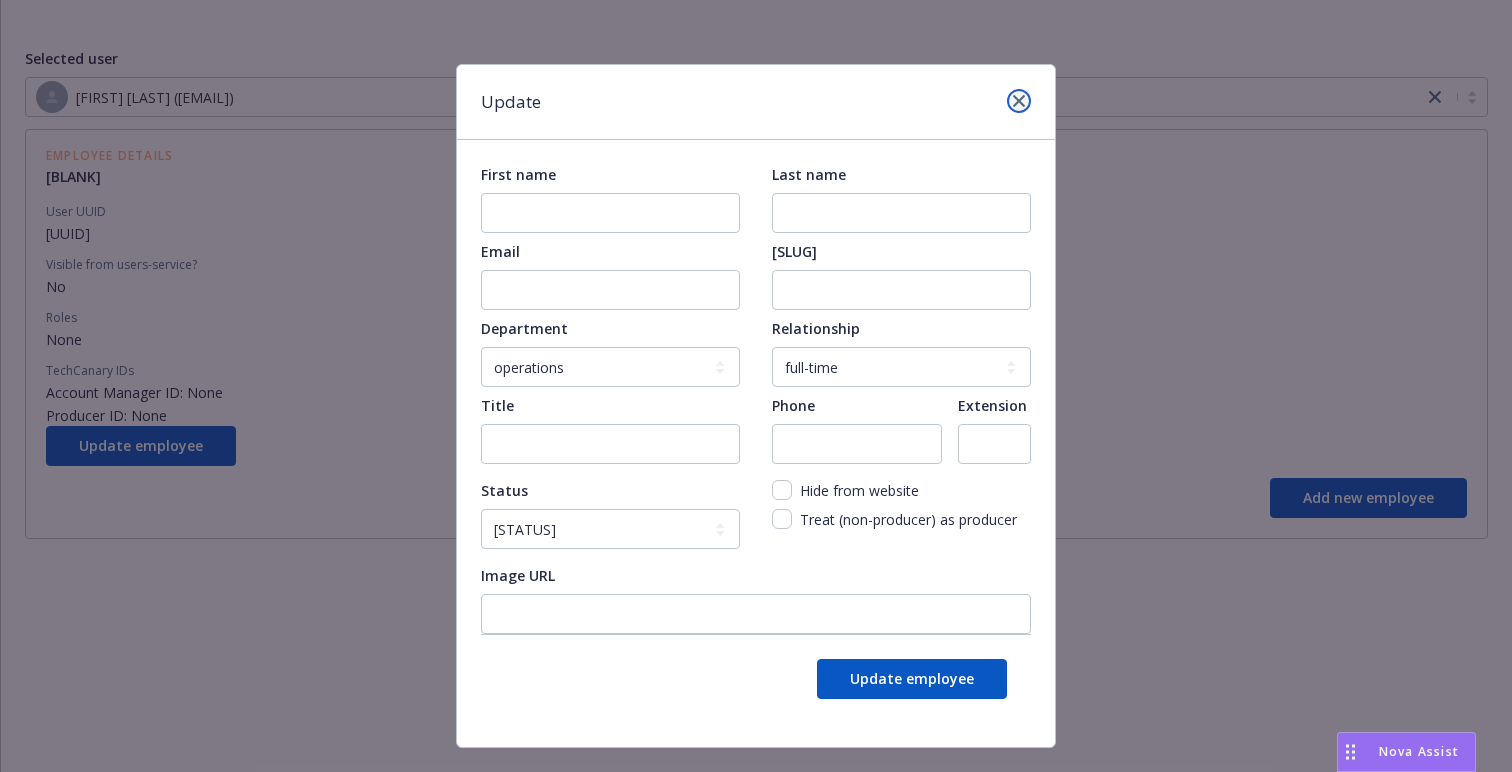 click at bounding box center [1019, 101] 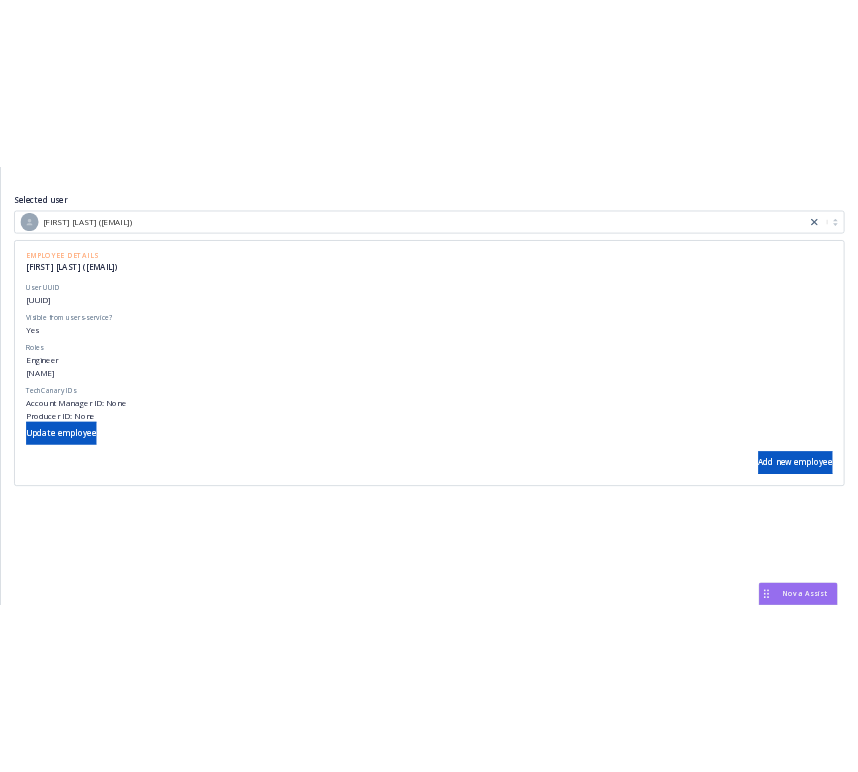 scroll, scrollTop: 0, scrollLeft: 0, axis: both 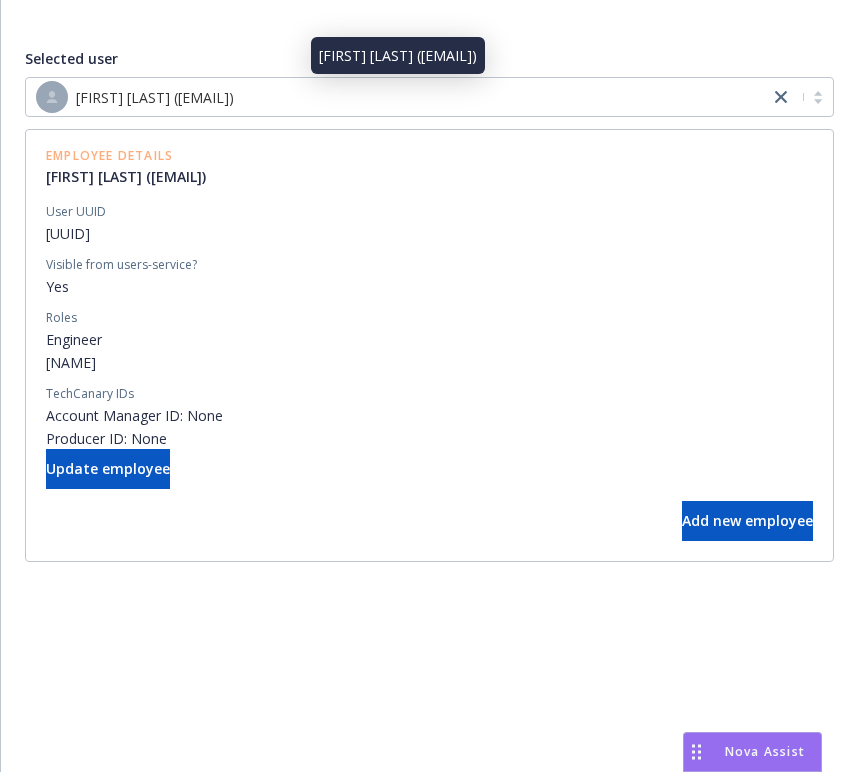 click on "[FIRST] [LAST] ([EMAIL])" at bounding box center (397, 97) 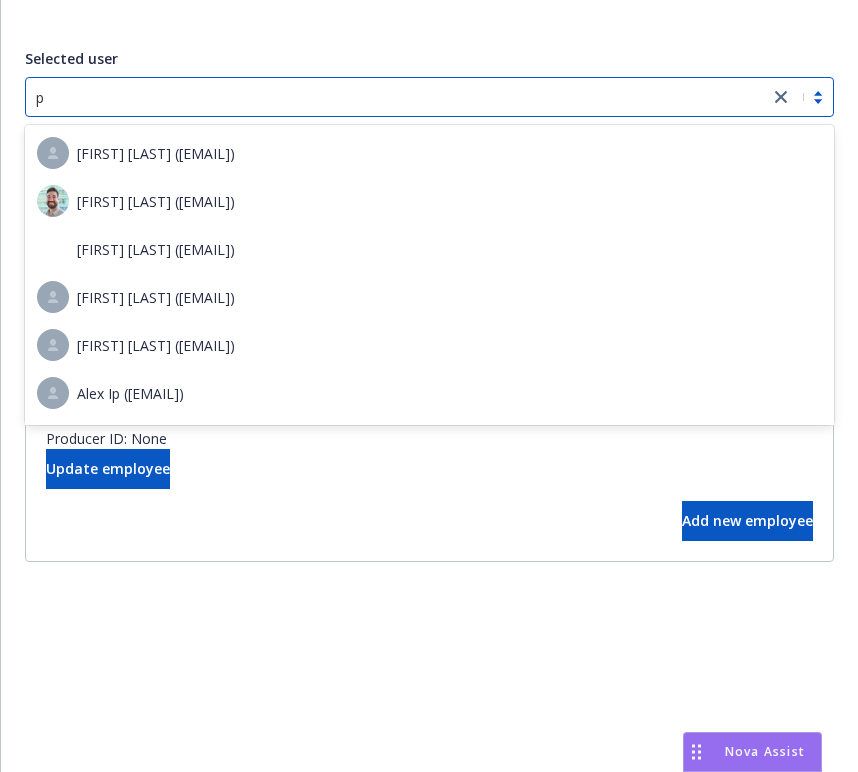 scroll, scrollTop: 284, scrollLeft: 0, axis: vertical 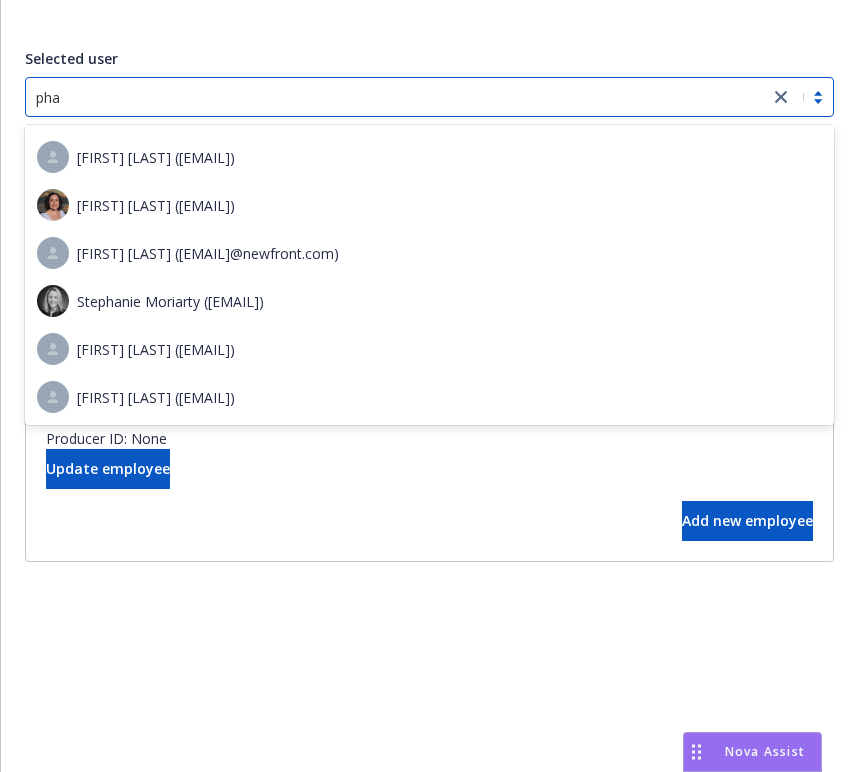 type on "pham" 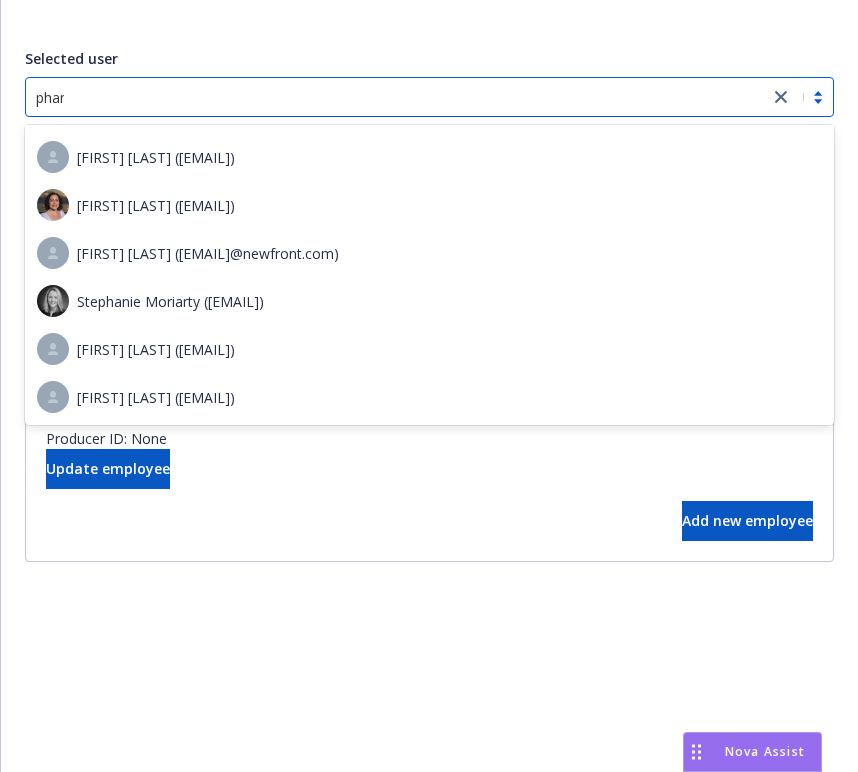 scroll, scrollTop: 0, scrollLeft: 0, axis: both 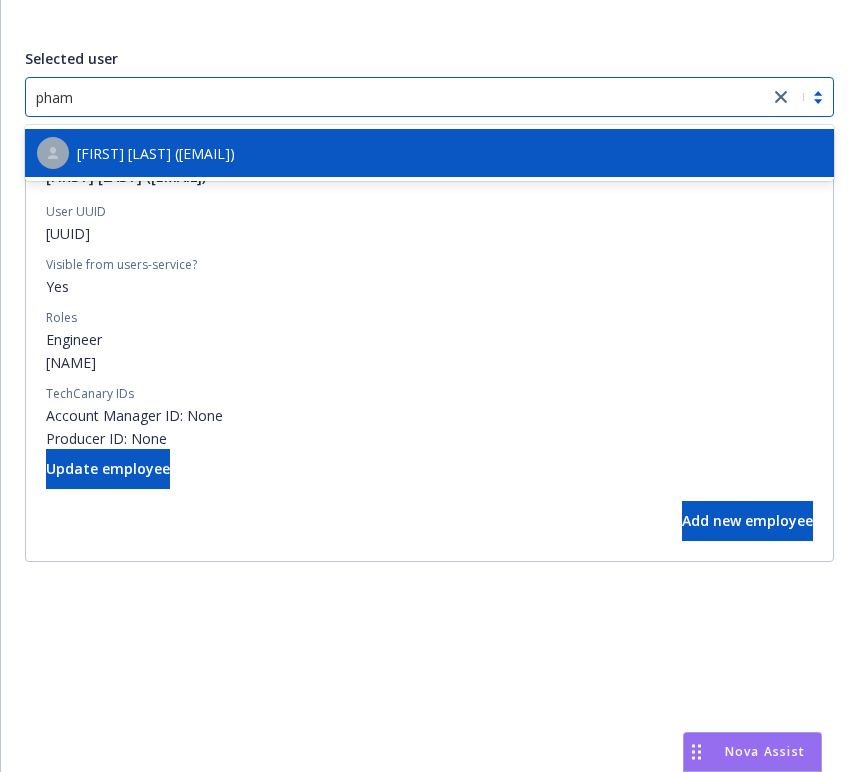 click on "[FIRST] [LAST] ([EMAIL])" at bounding box center [156, 153] 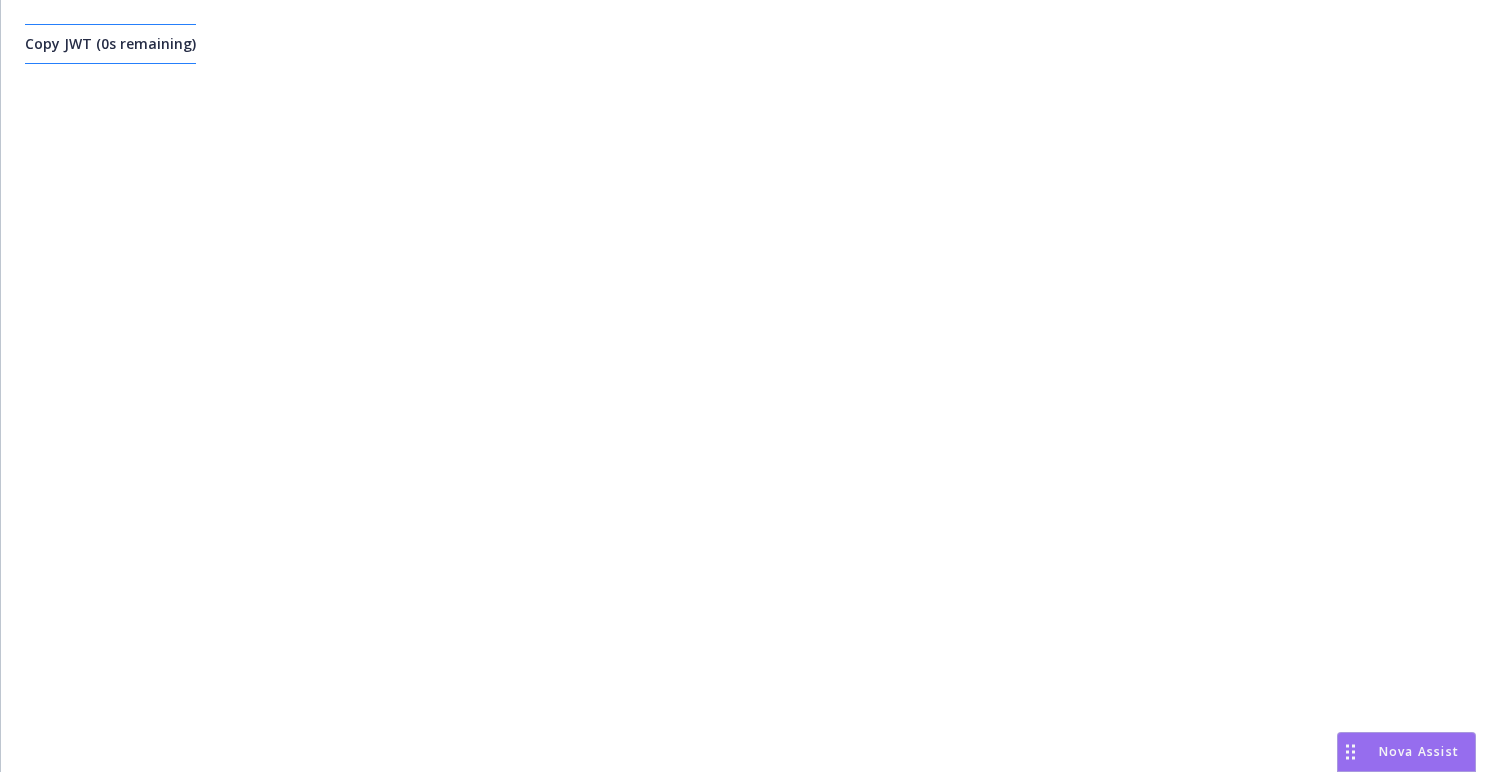scroll, scrollTop: 0, scrollLeft: 0, axis: both 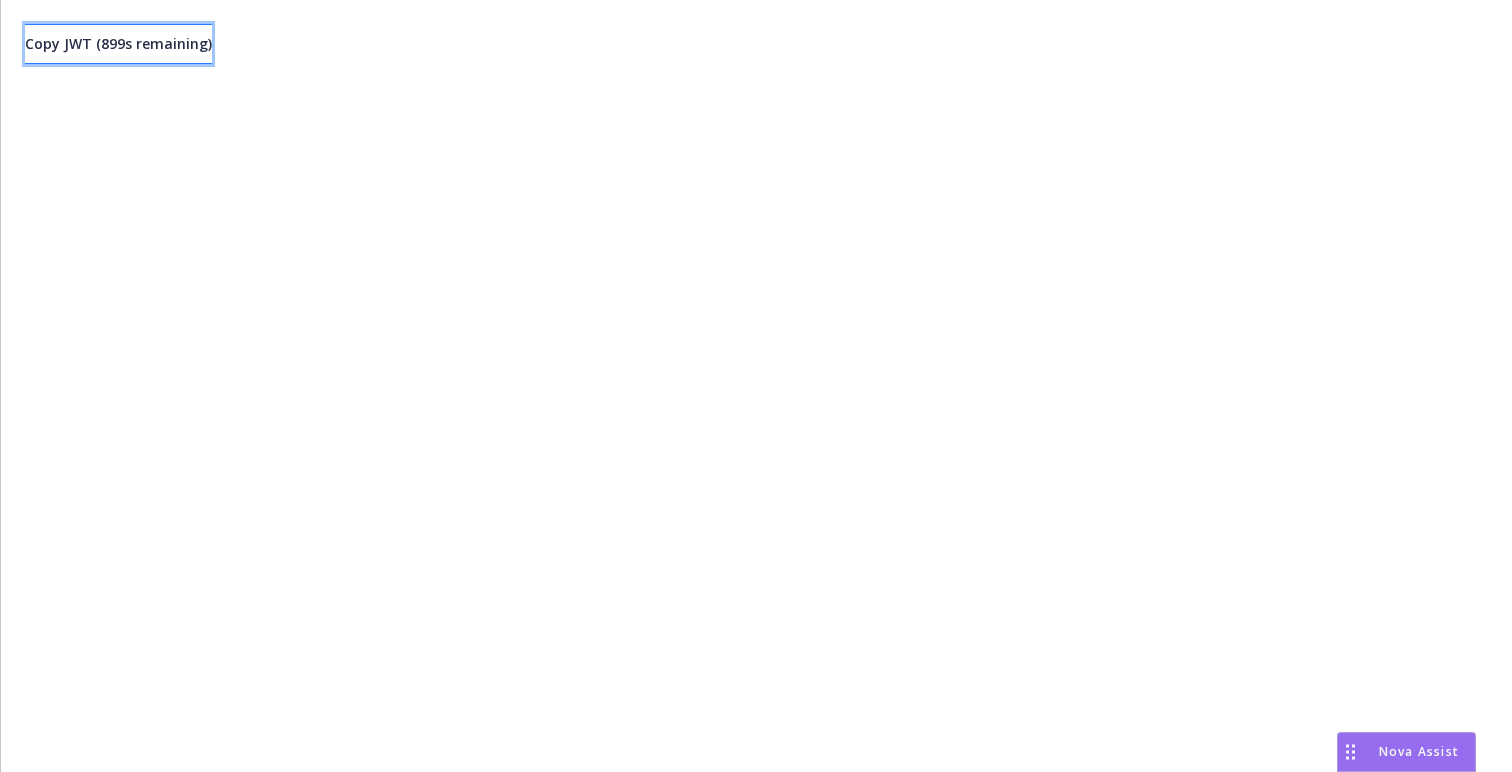 click on "Copy JWT ( 899 s remaining)" at bounding box center [118, 44] 